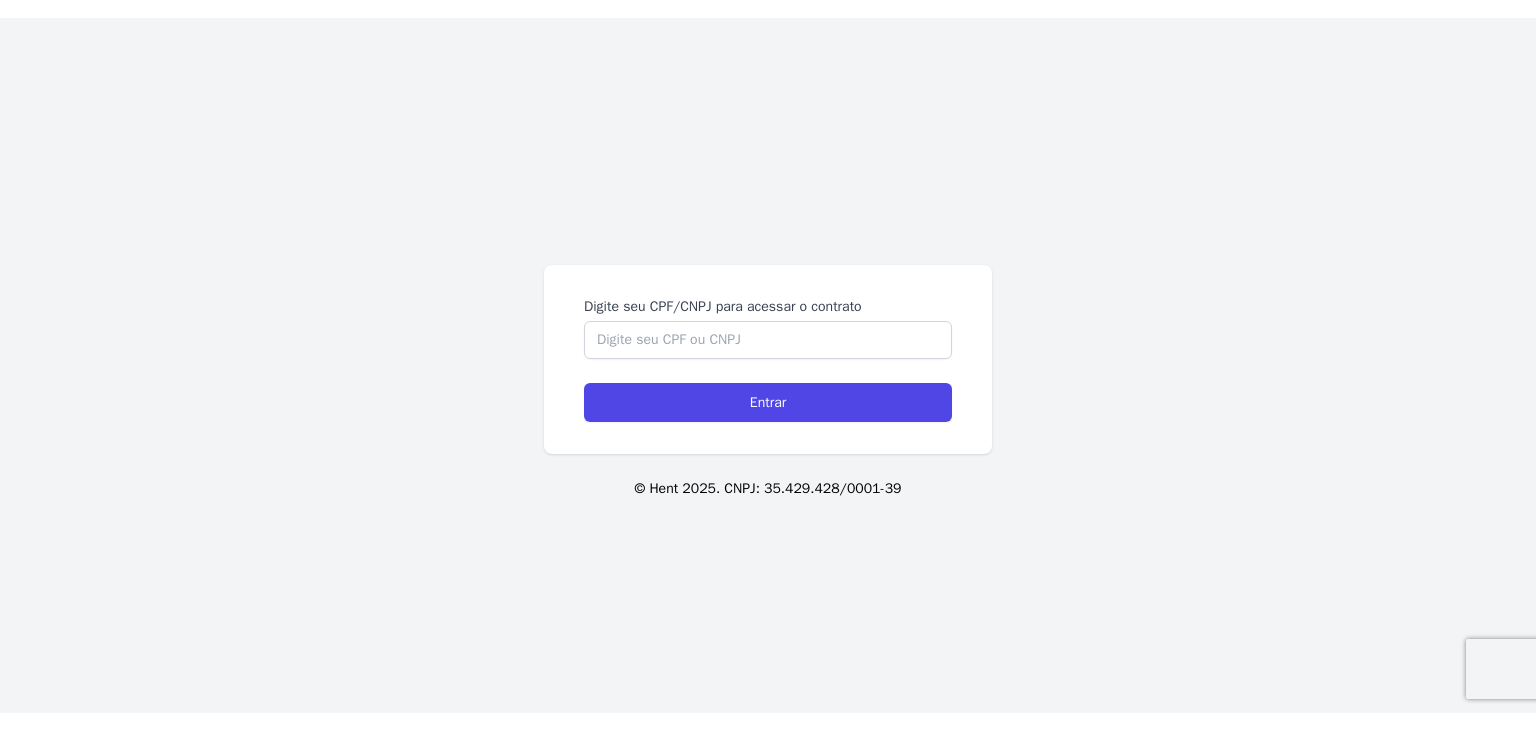 scroll, scrollTop: 0, scrollLeft: 0, axis: both 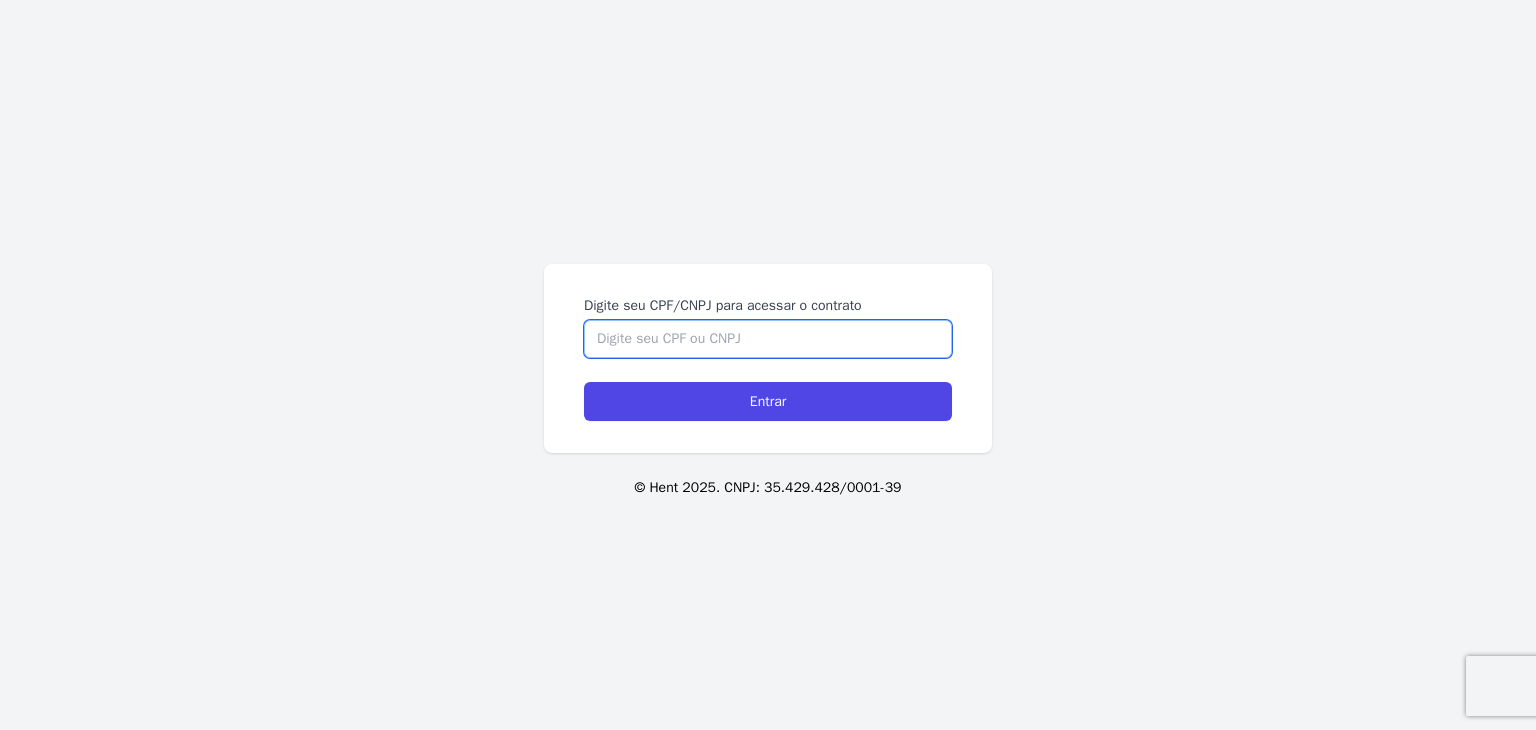 click on "Digite seu CPF/CNPJ para acessar o contrato" at bounding box center (768, 339) 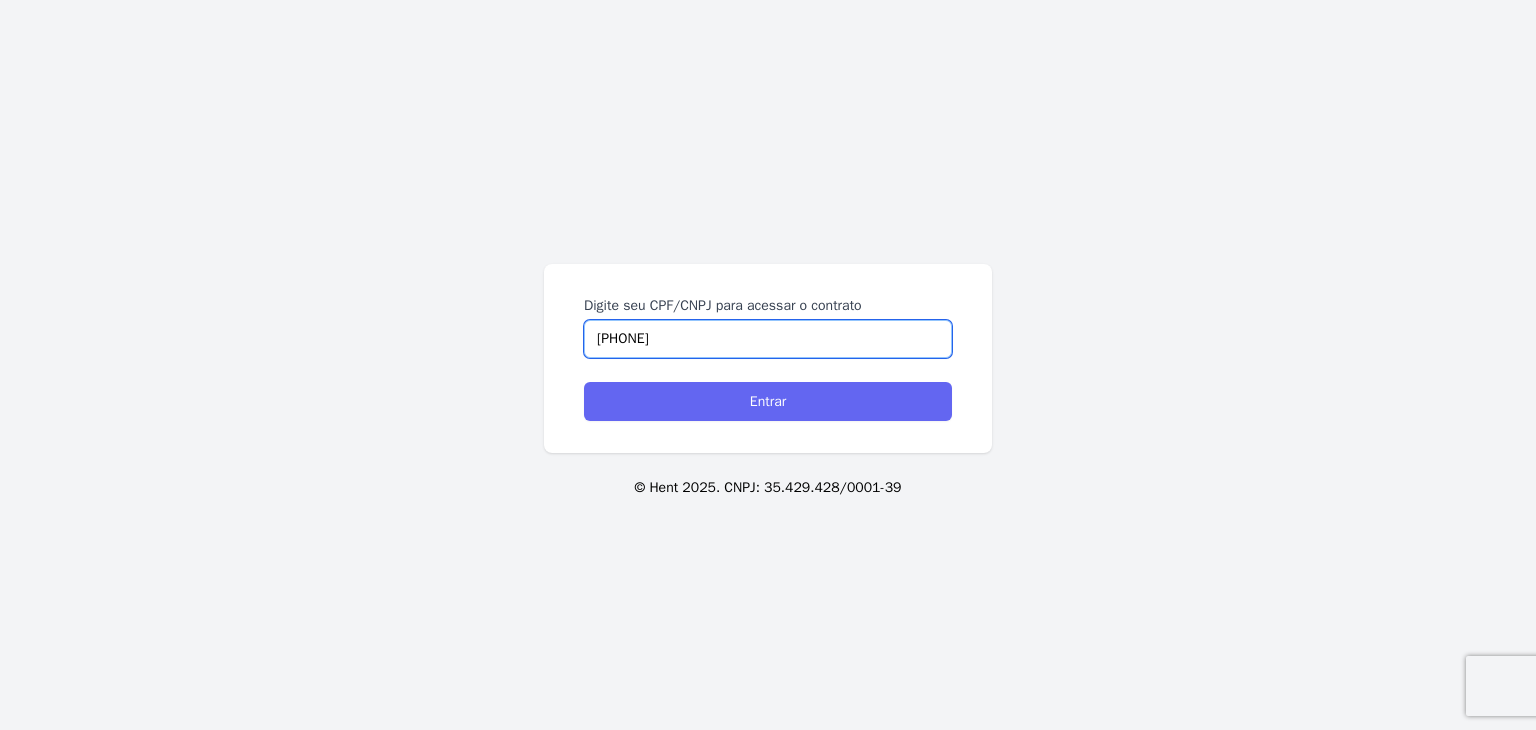 type on "[PHONE]" 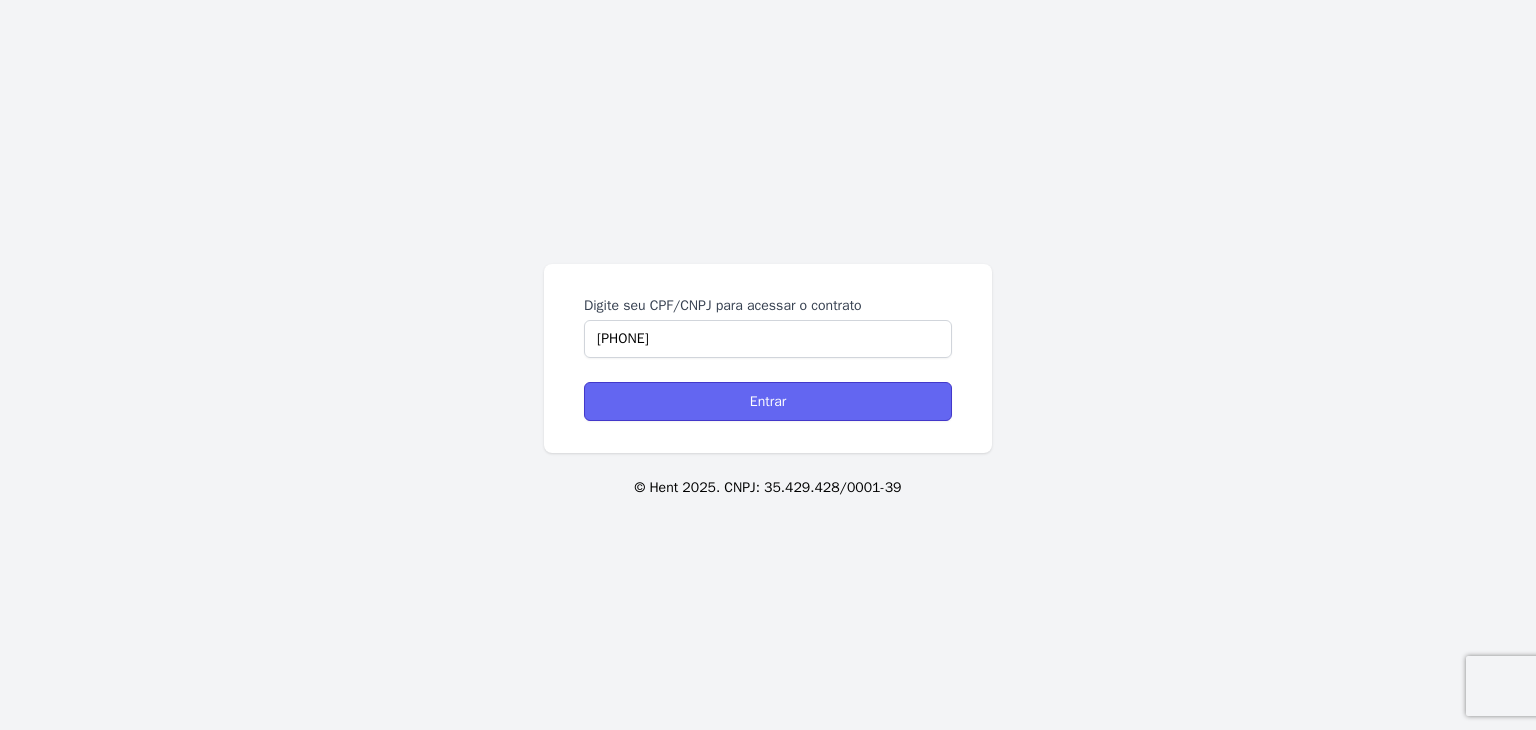click on "Entrar" at bounding box center [768, 401] 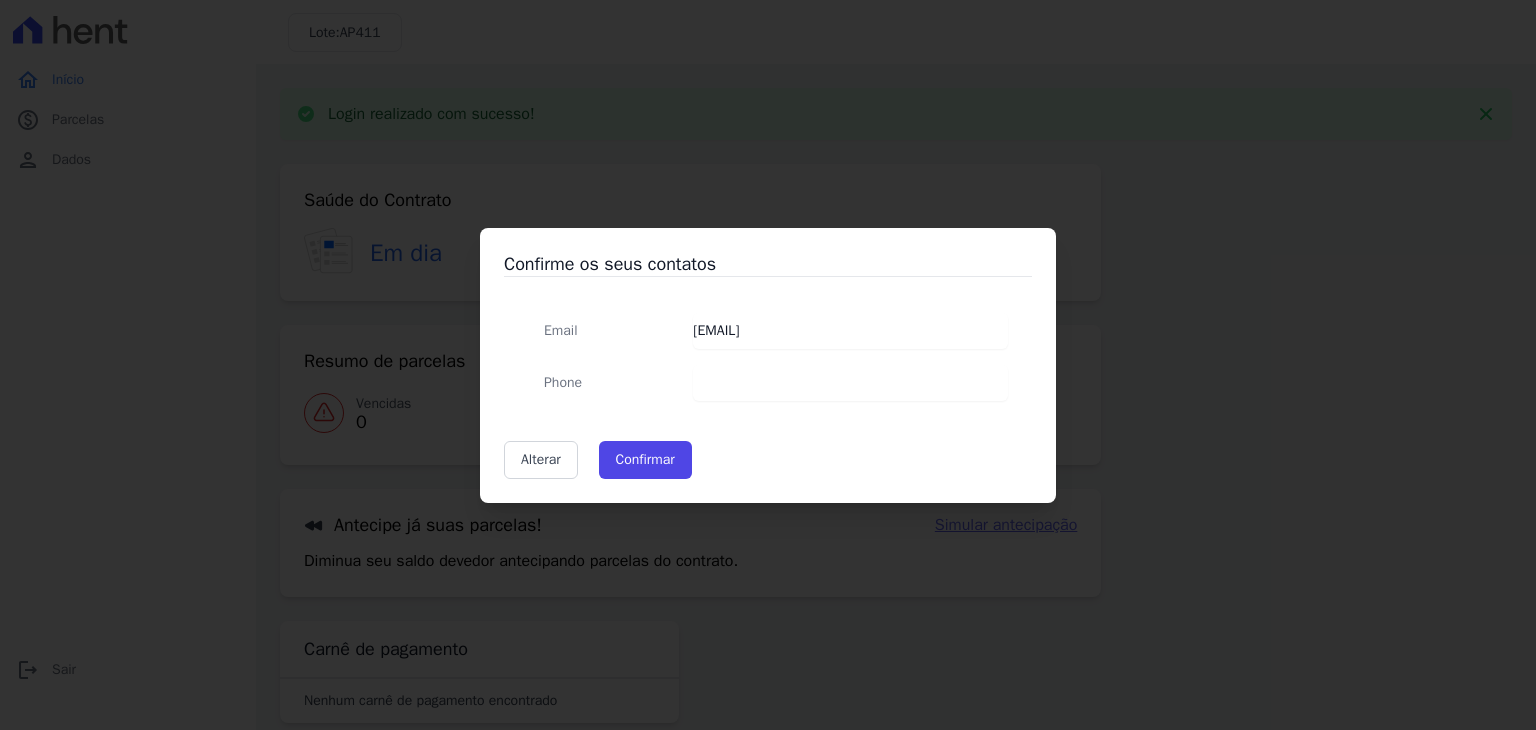scroll, scrollTop: 0, scrollLeft: 0, axis: both 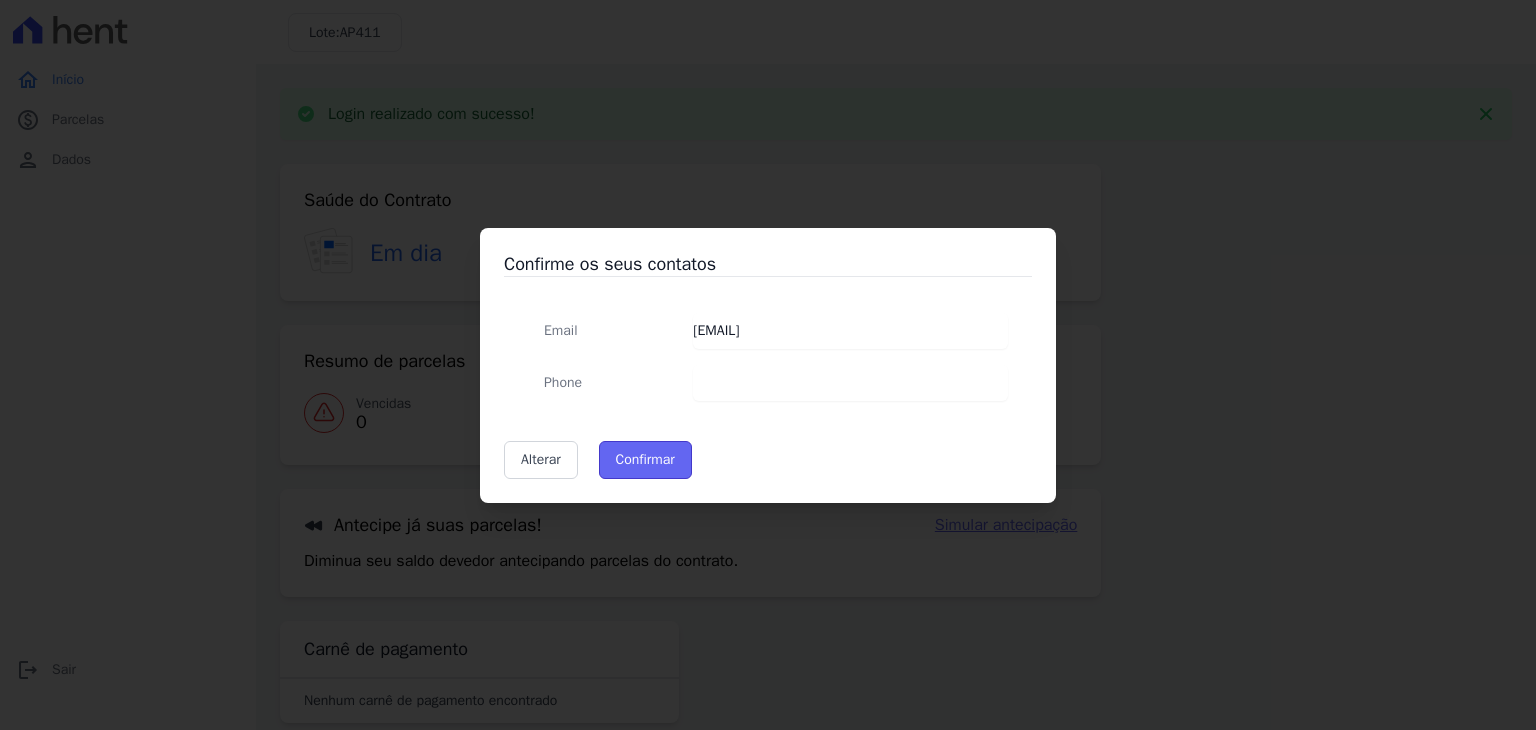 click on "Confirmar" at bounding box center [645, 460] 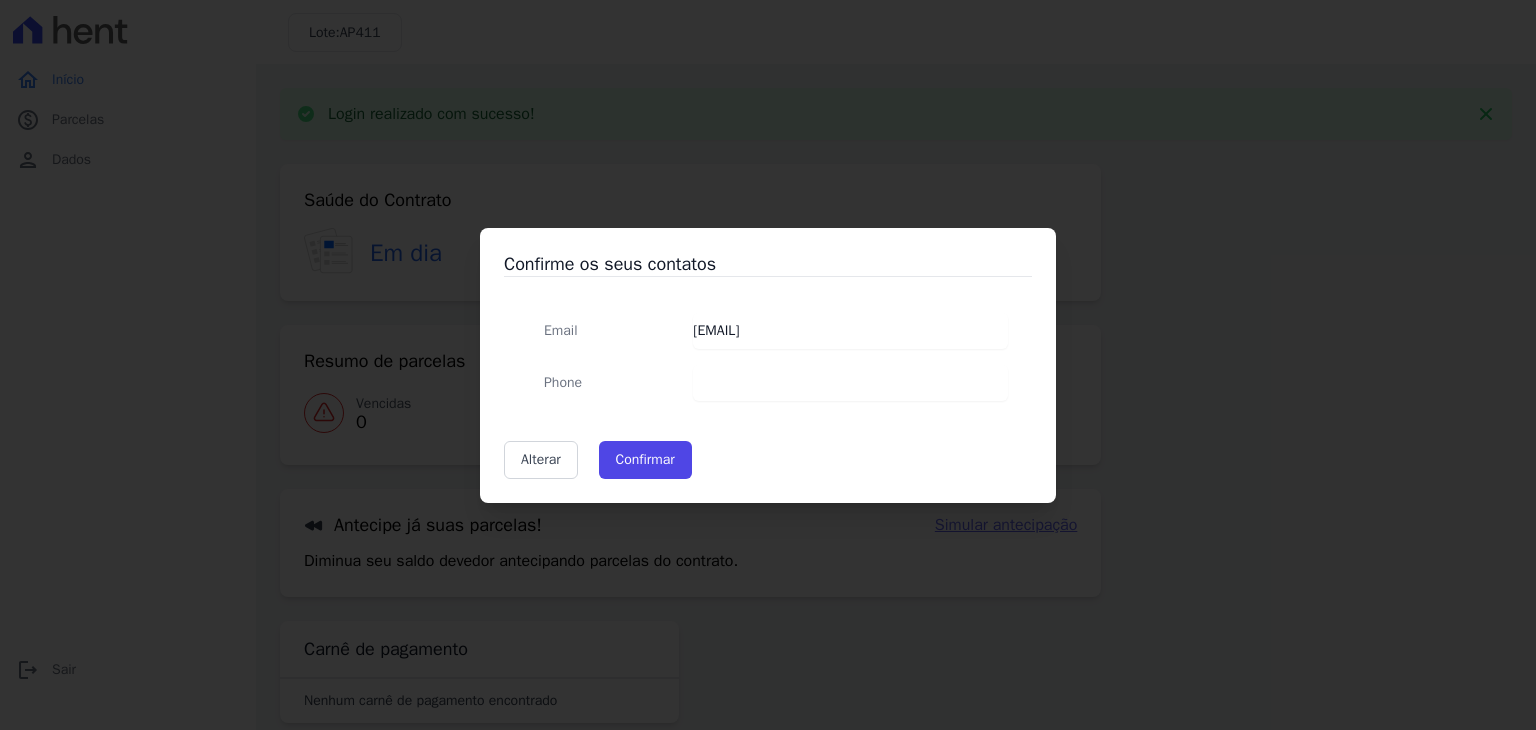 type on "Contatos confirmados com sucesso." 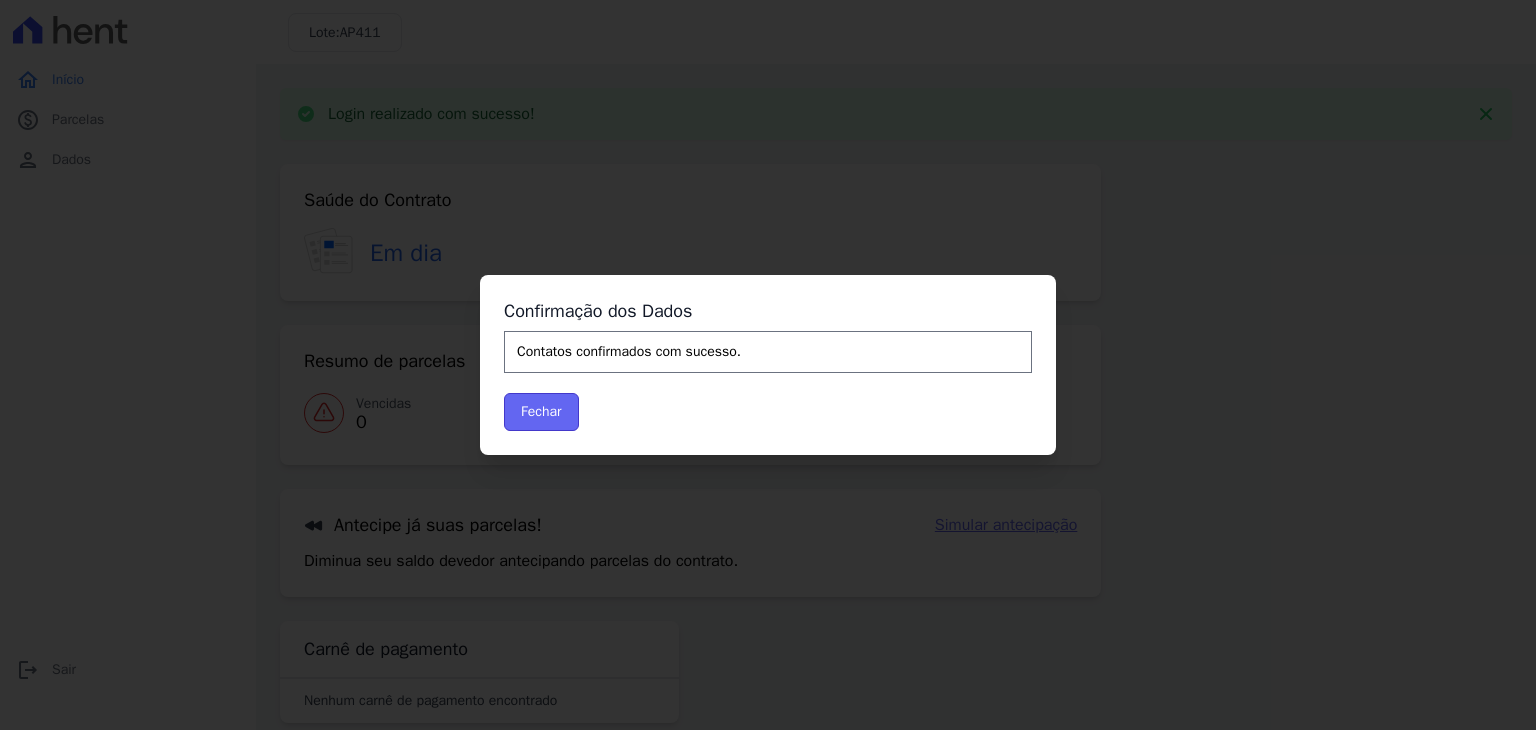 click on "Fechar" at bounding box center (541, 412) 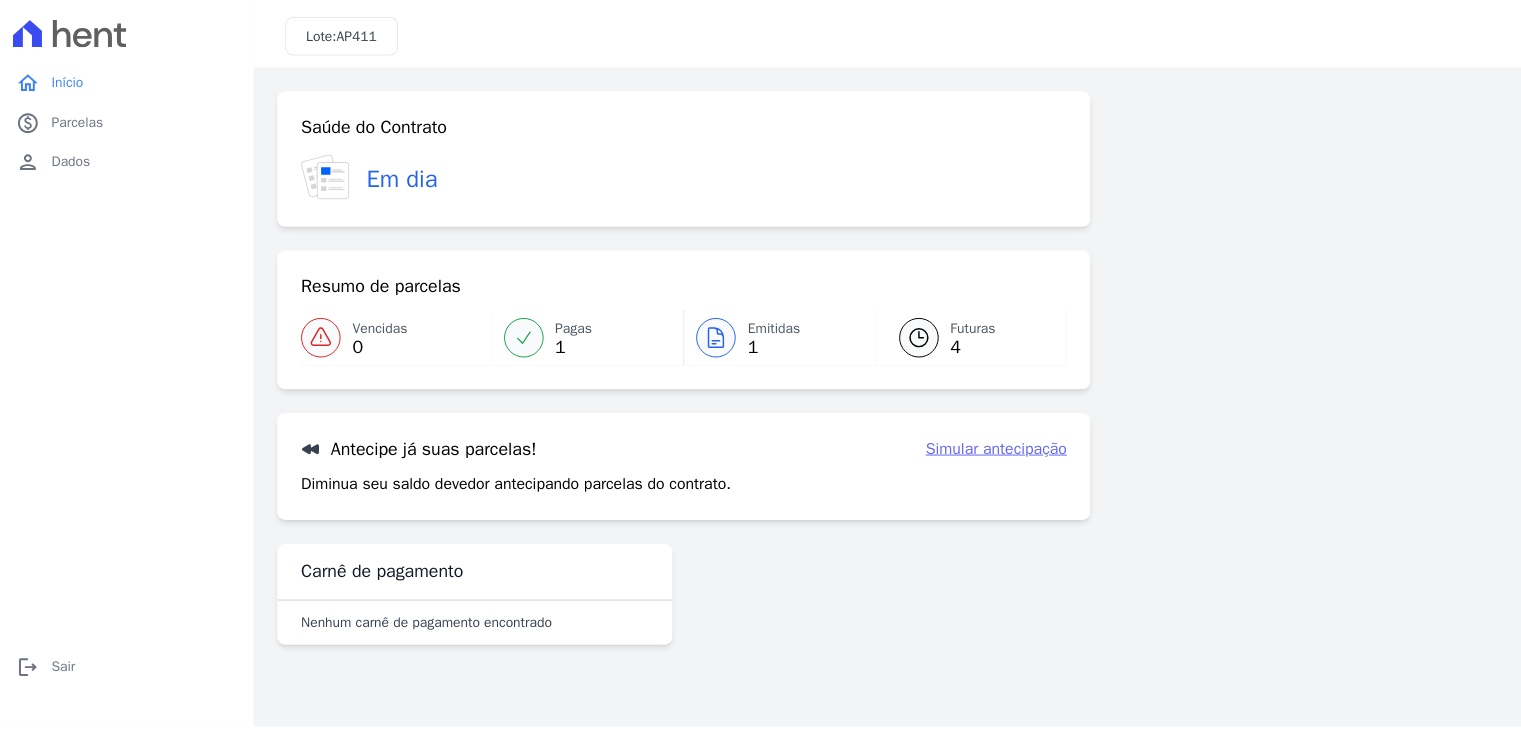 scroll, scrollTop: 0, scrollLeft: 0, axis: both 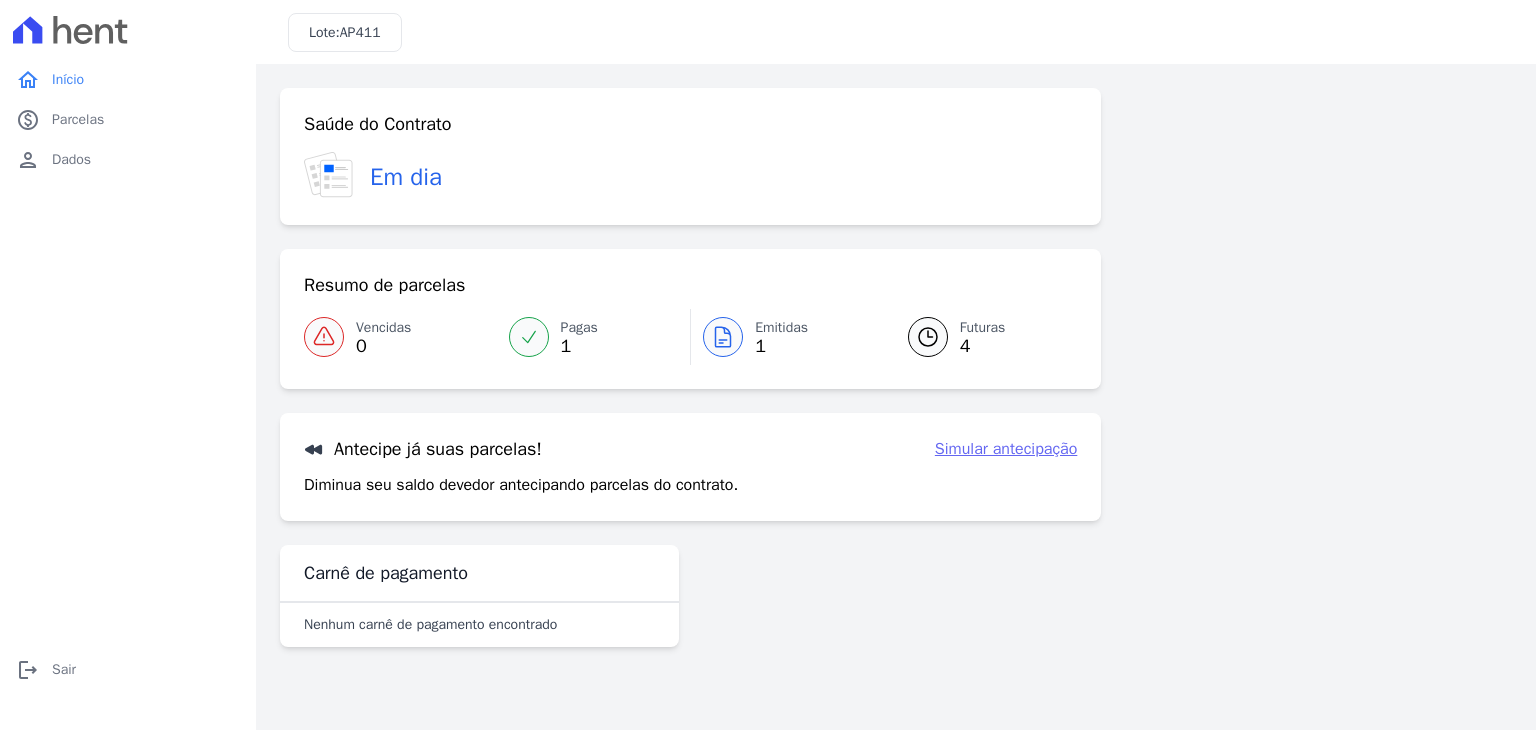 click 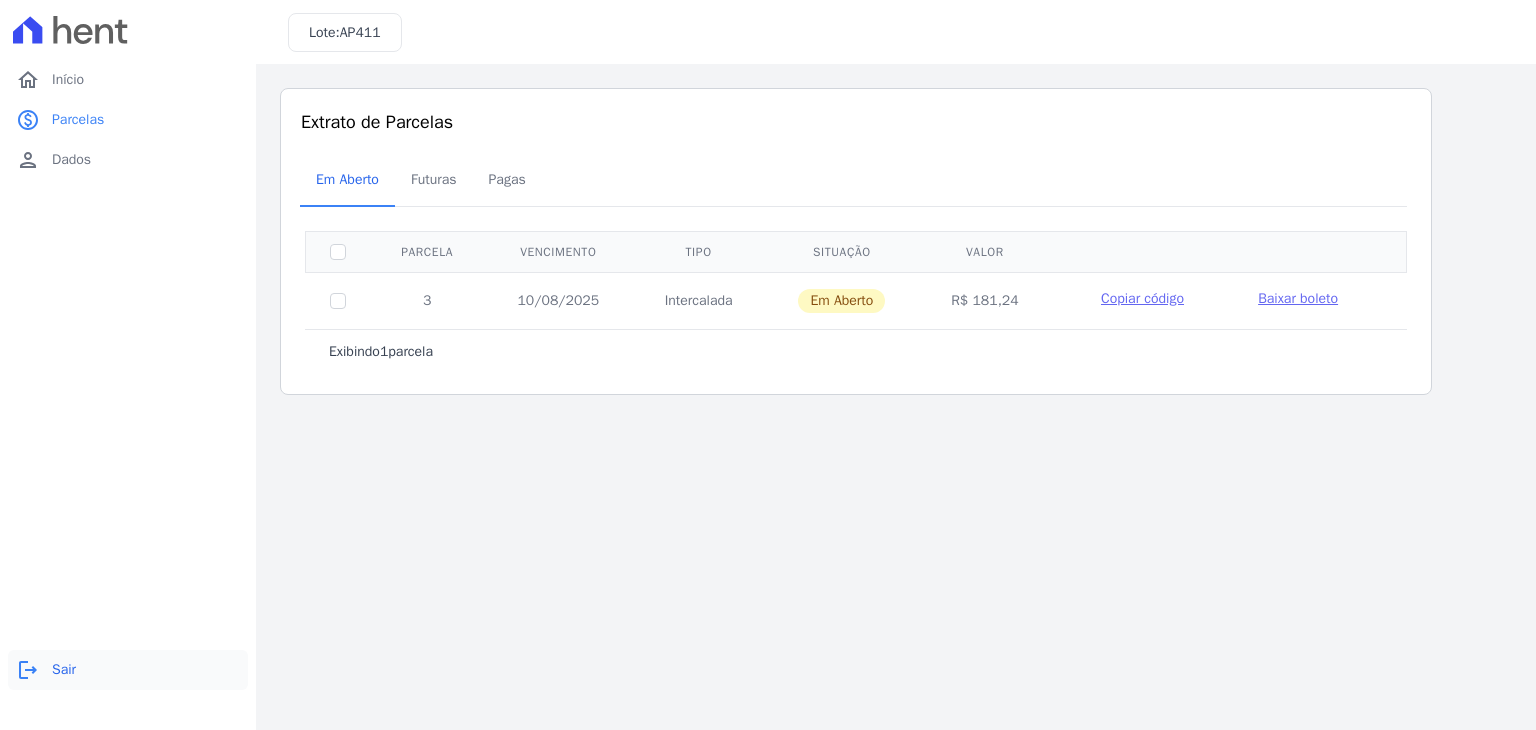 click on "logout Sair" at bounding box center (128, 670) 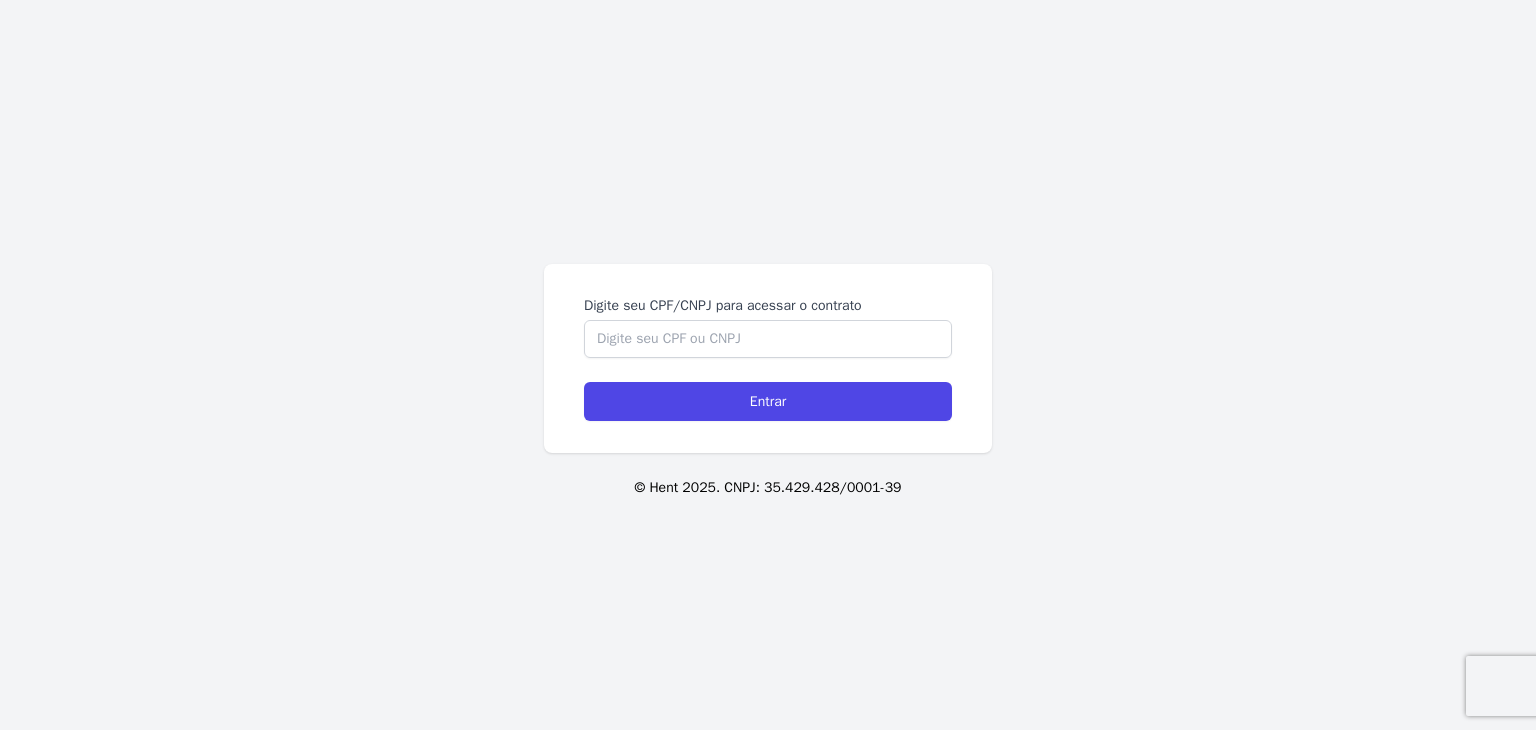 scroll, scrollTop: 0, scrollLeft: 0, axis: both 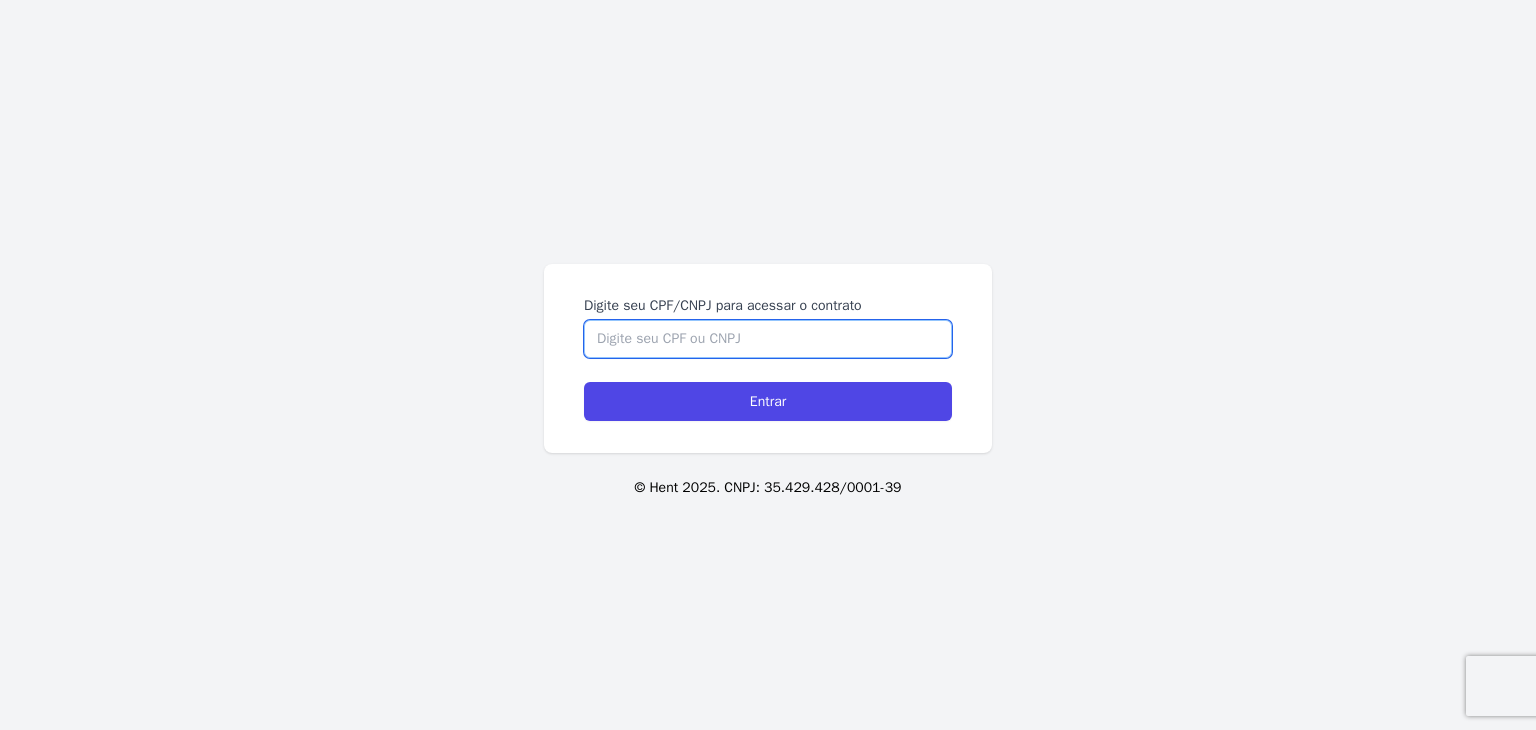 click on "Digite seu CPF/CNPJ para acessar o contrato" at bounding box center (768, 339) 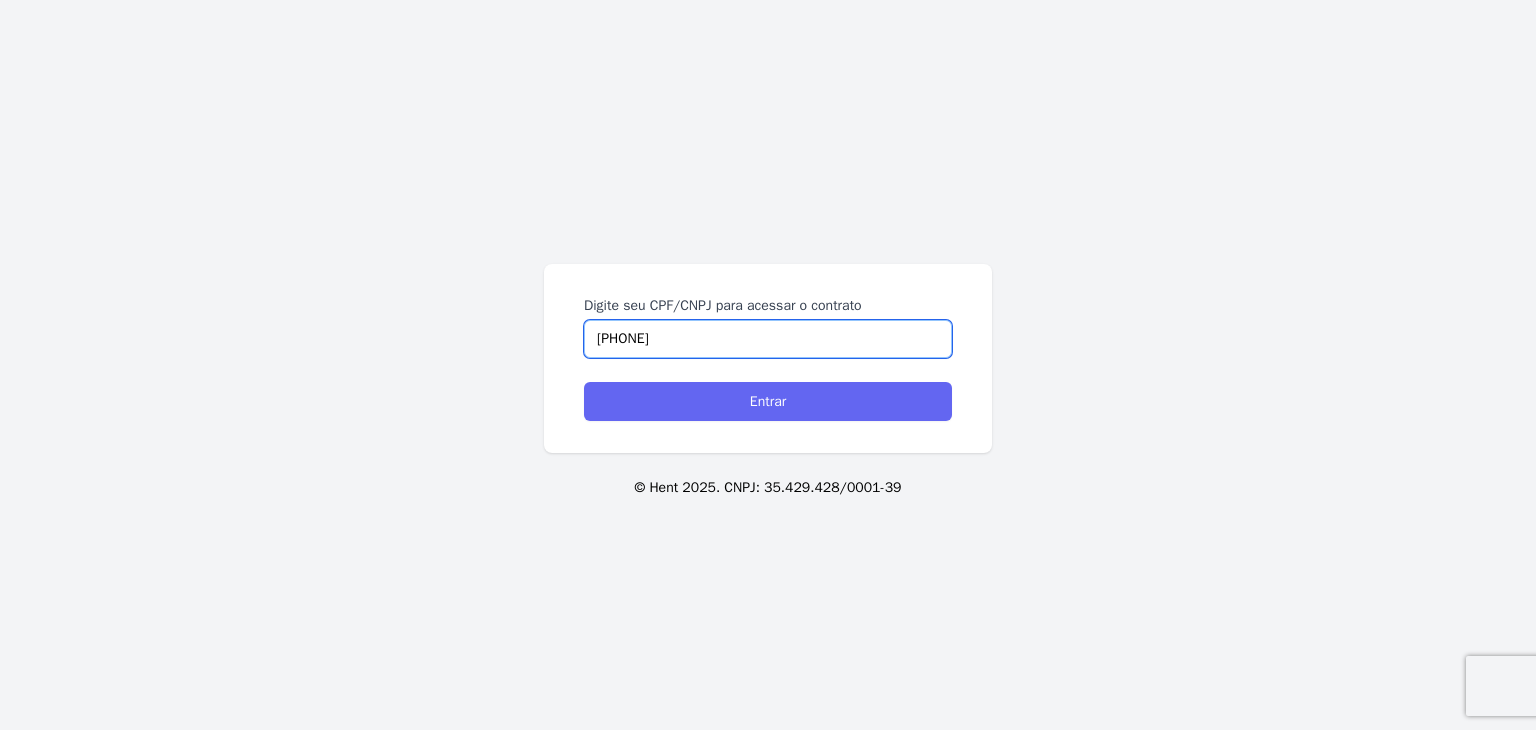 type on "[PHONE]" 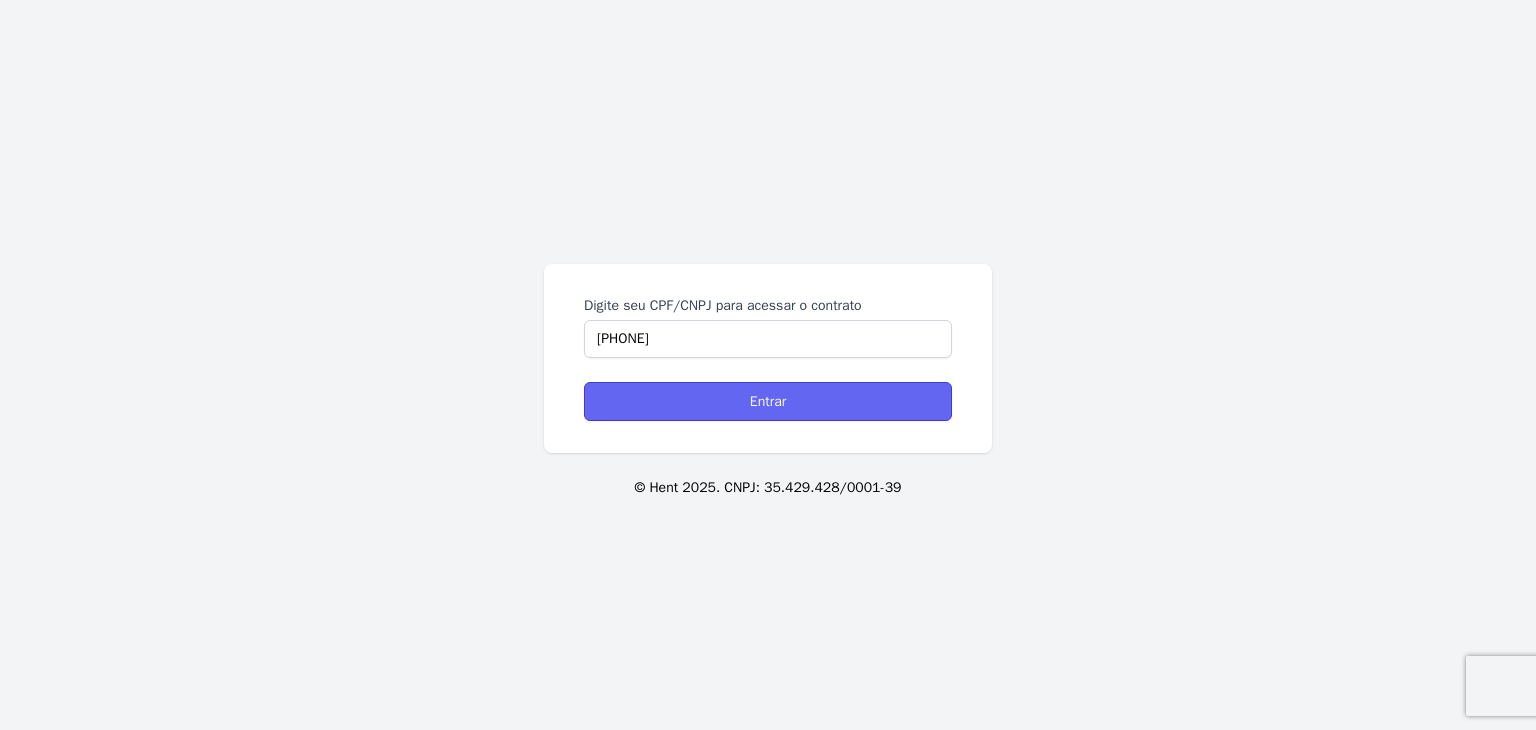 click on "Entrar" at bounding box center [768, 401] 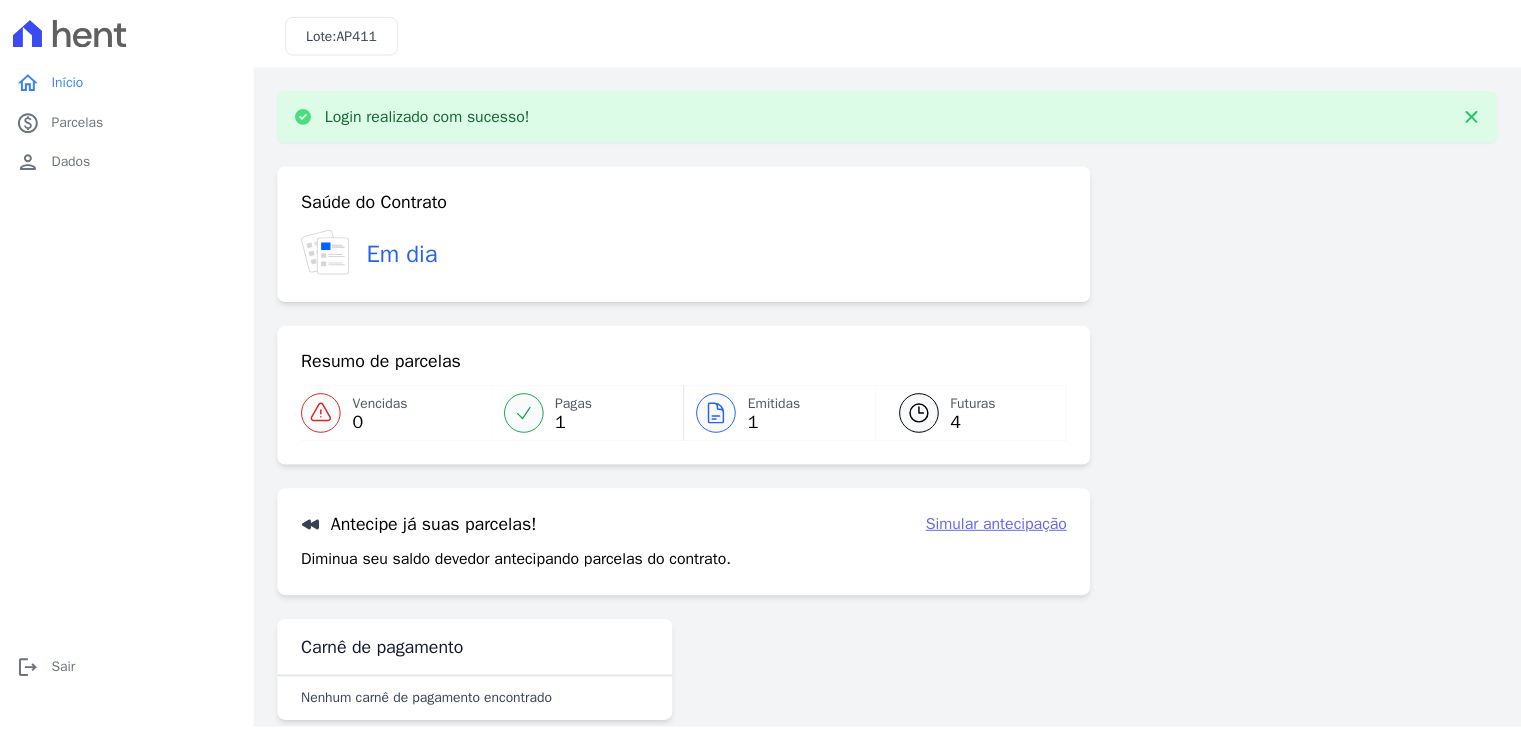 scroll, scrollTop: 0, scrollLeft: 0, axis: both 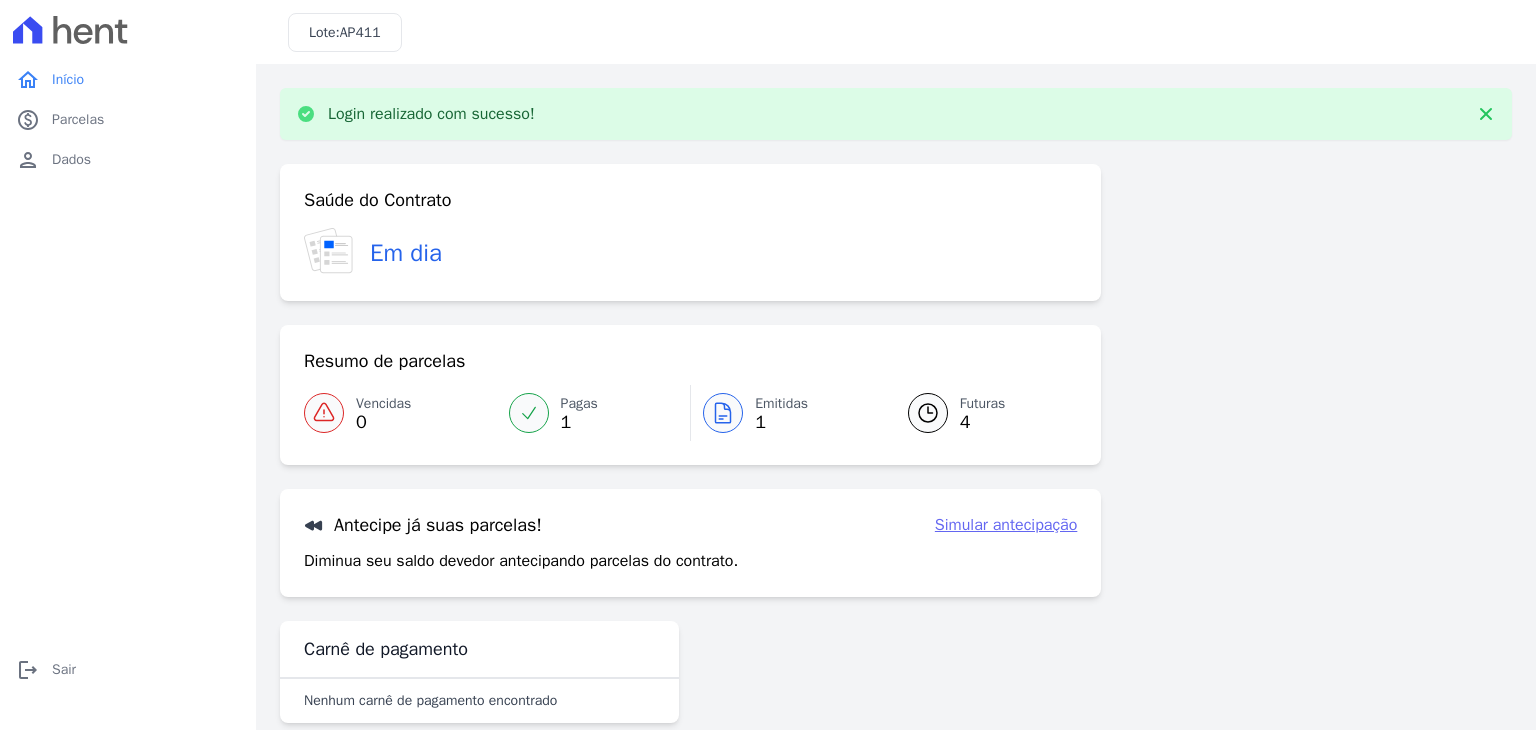 click 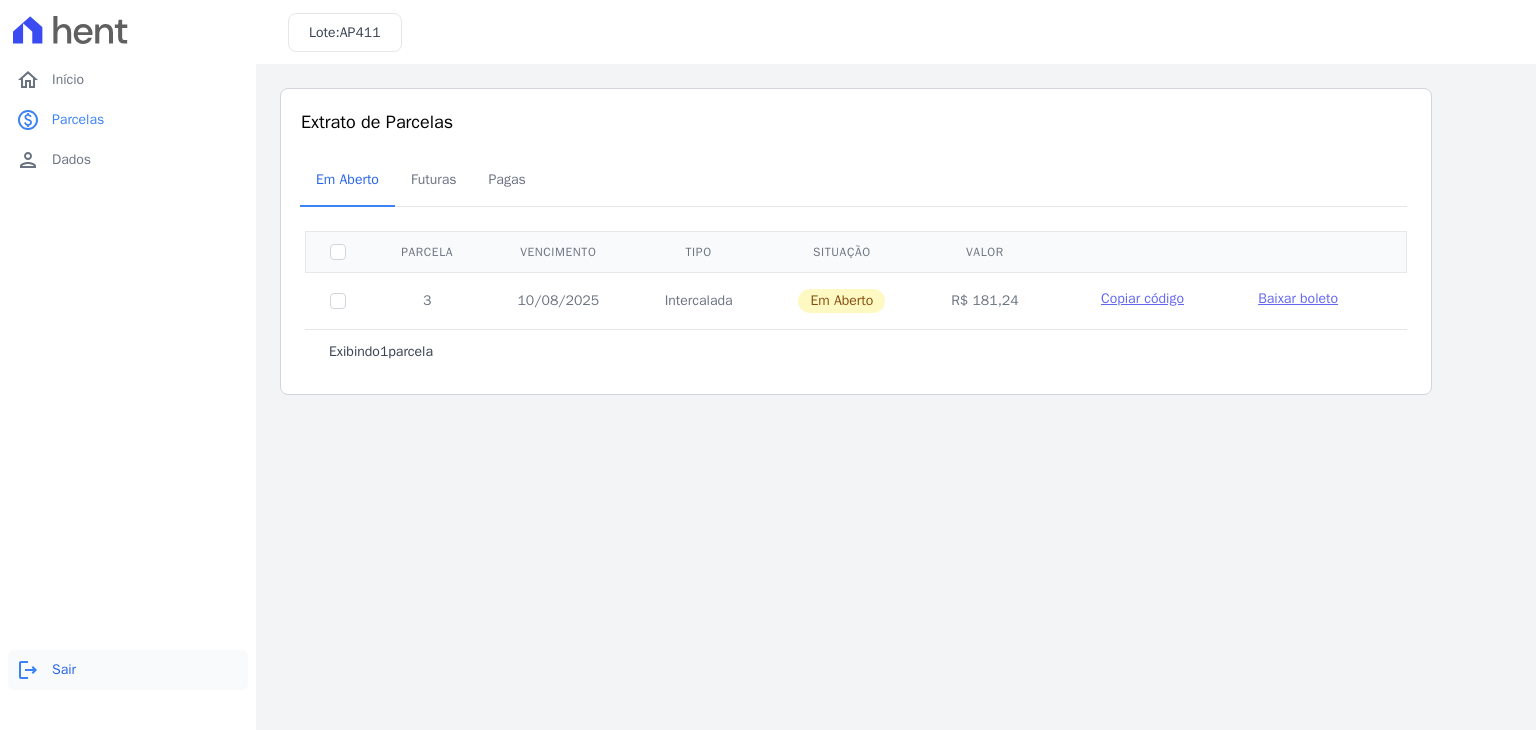 click on "logout Sair" at bounding box center [128, 670] 